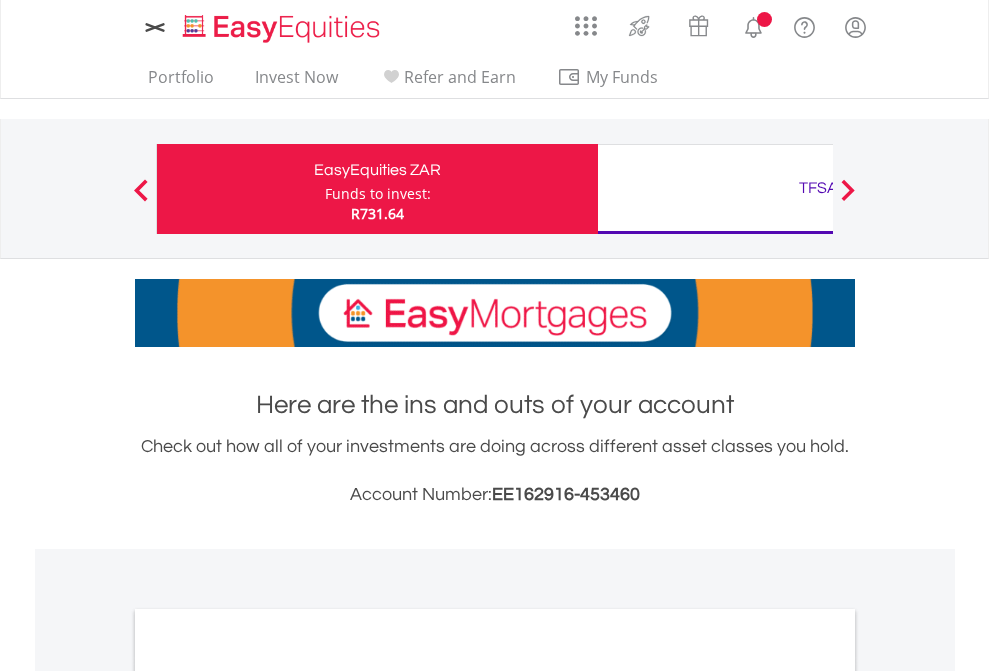 scroll, scrollTop: 0, scrollLeft: 0, axis: both 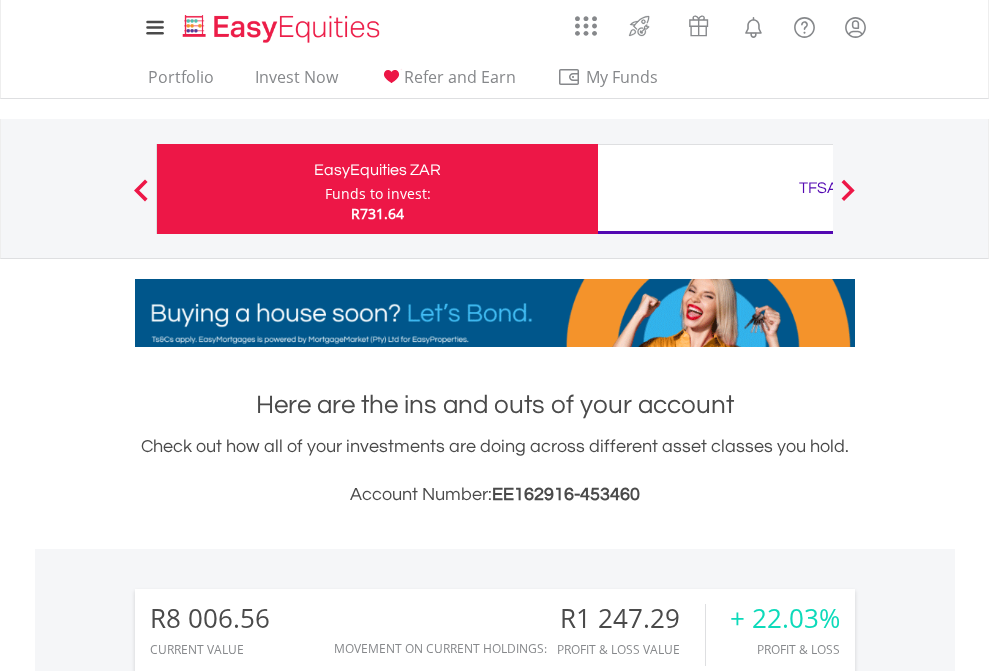 click on "Funds to invest:" at bounding box center (378, 194) 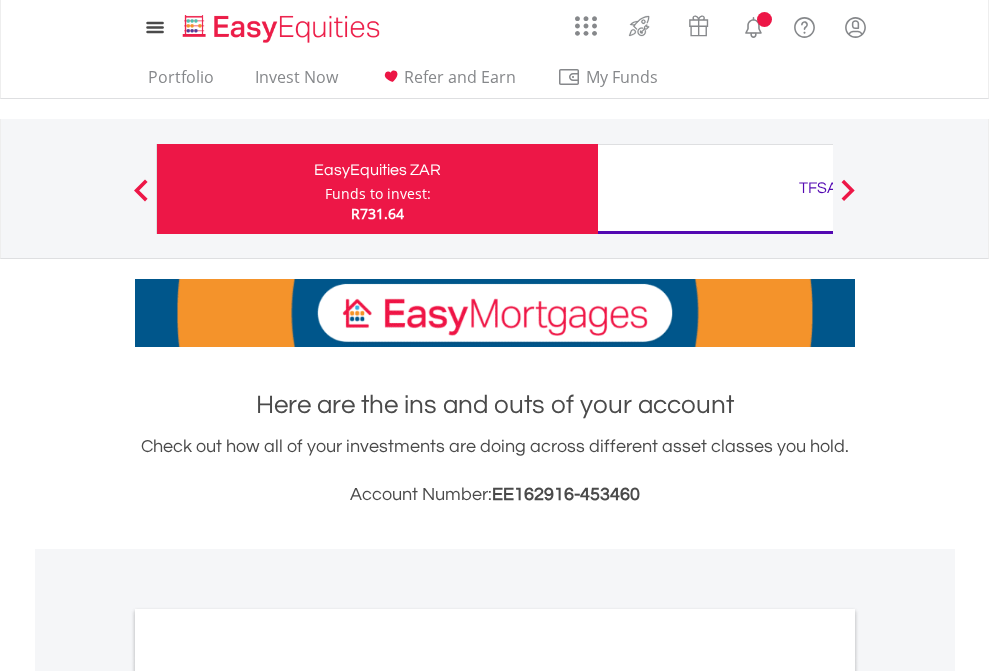 scroll, scrollTop: 0, scrollLeft: 0, axis: both 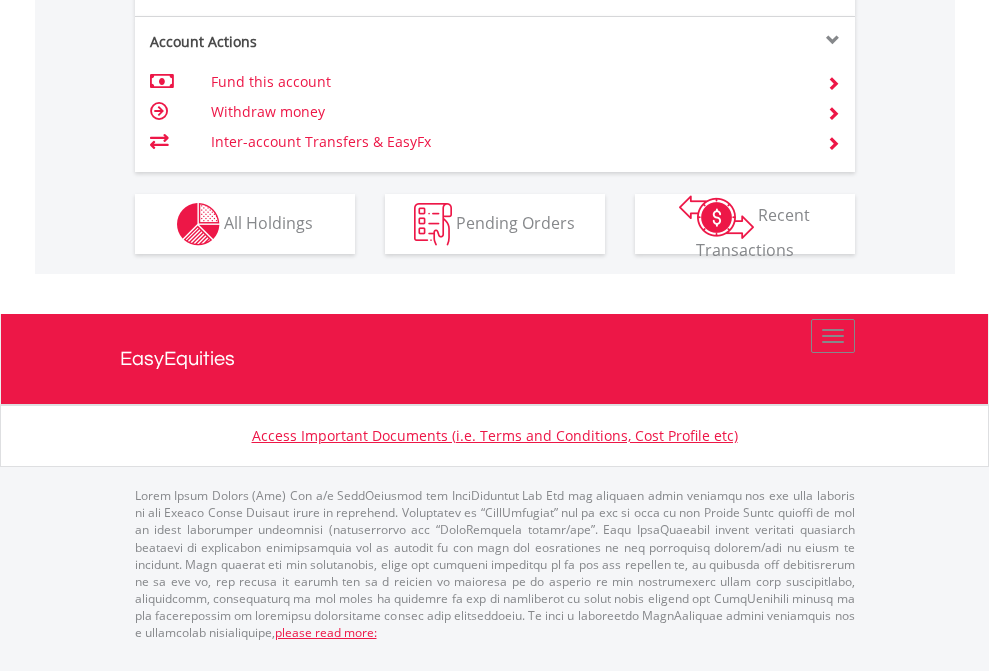 click on "Investment types" at bounding box center (706, -337) 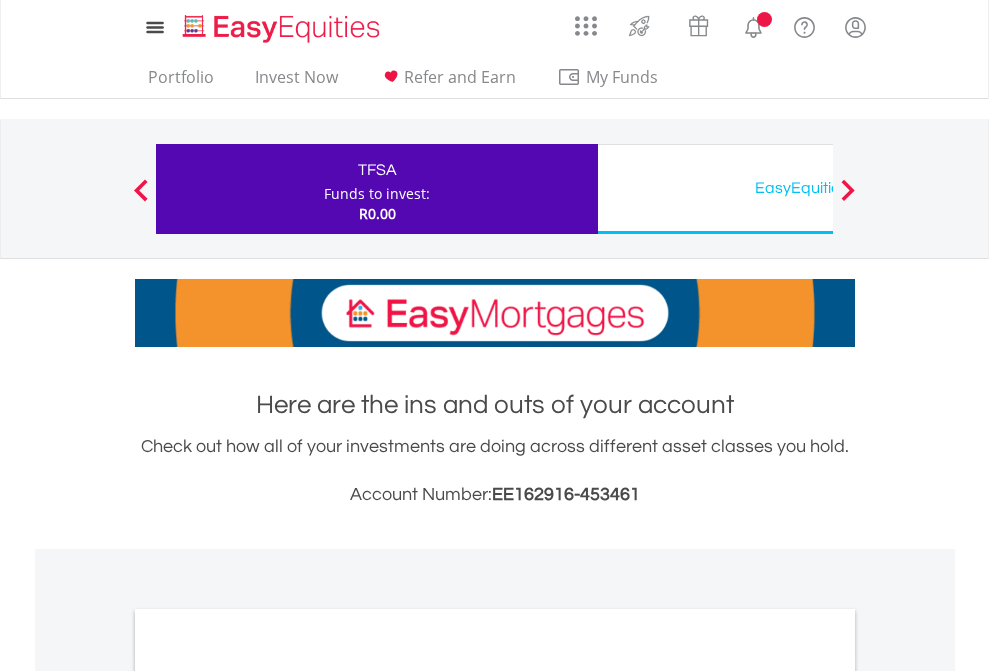 scroll, scrollTop: 0, scrollLeft: 0, axis: both 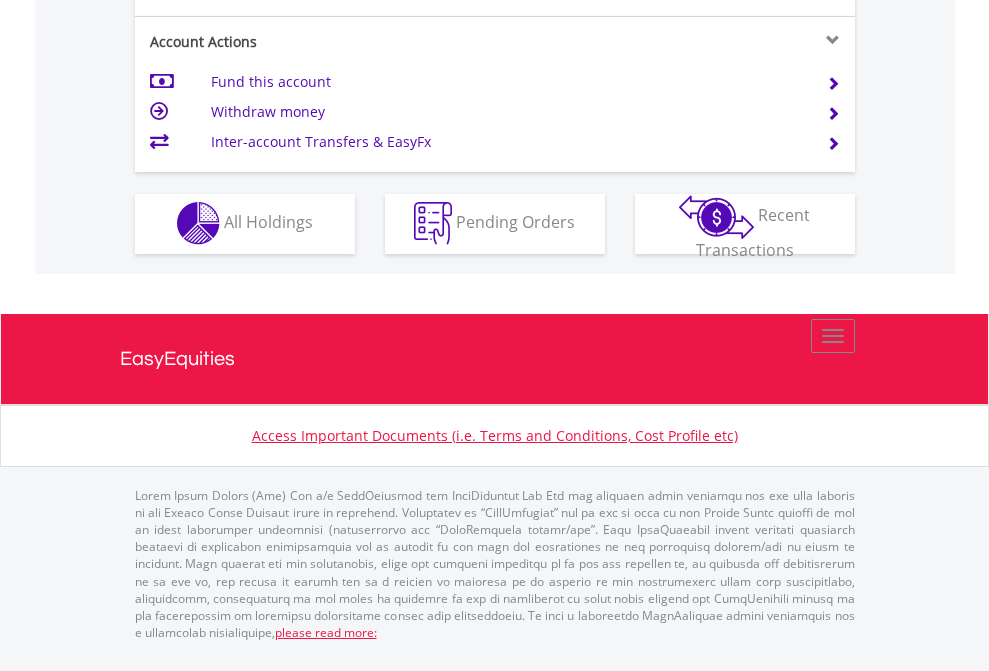 click on "Investment types" at bounding box center [706, -353] 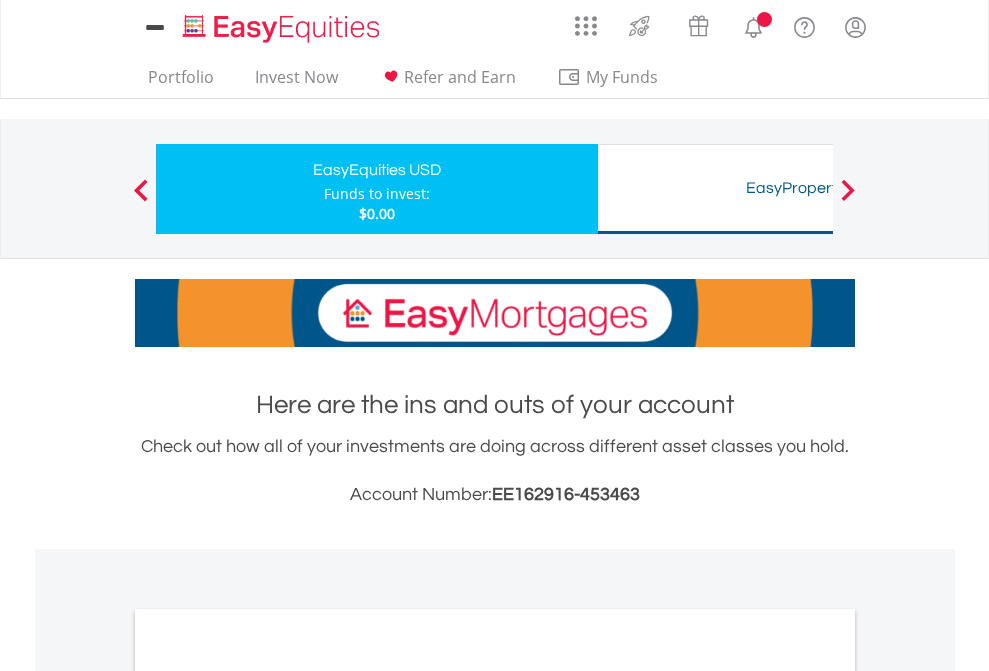 scroll, scrollTop: 0, scrollLeft: 0, axis: both 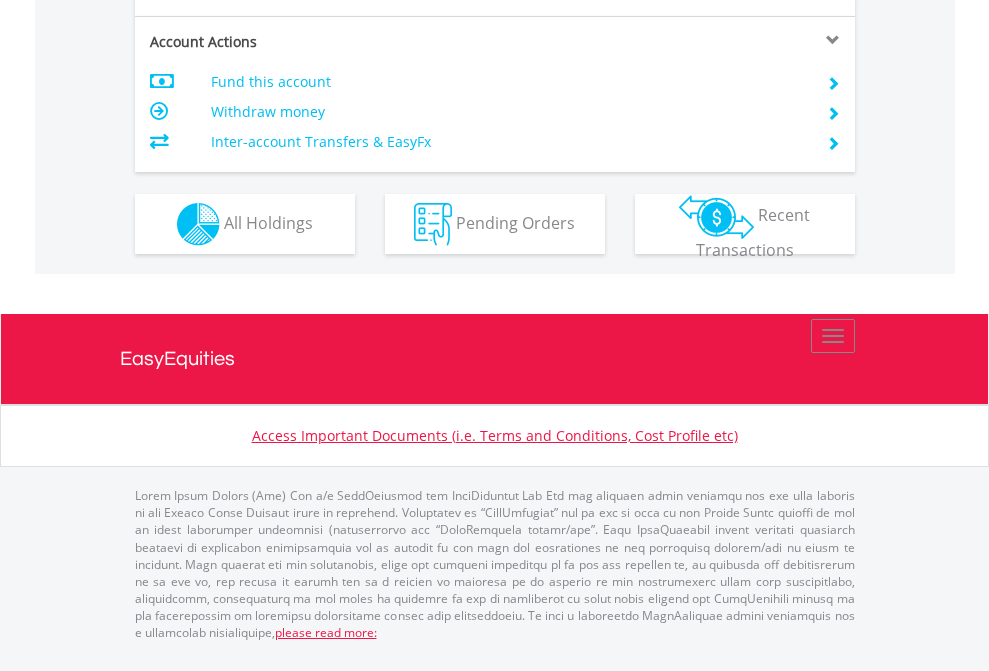 click on "Investment types" at bounding box center (706, -337) 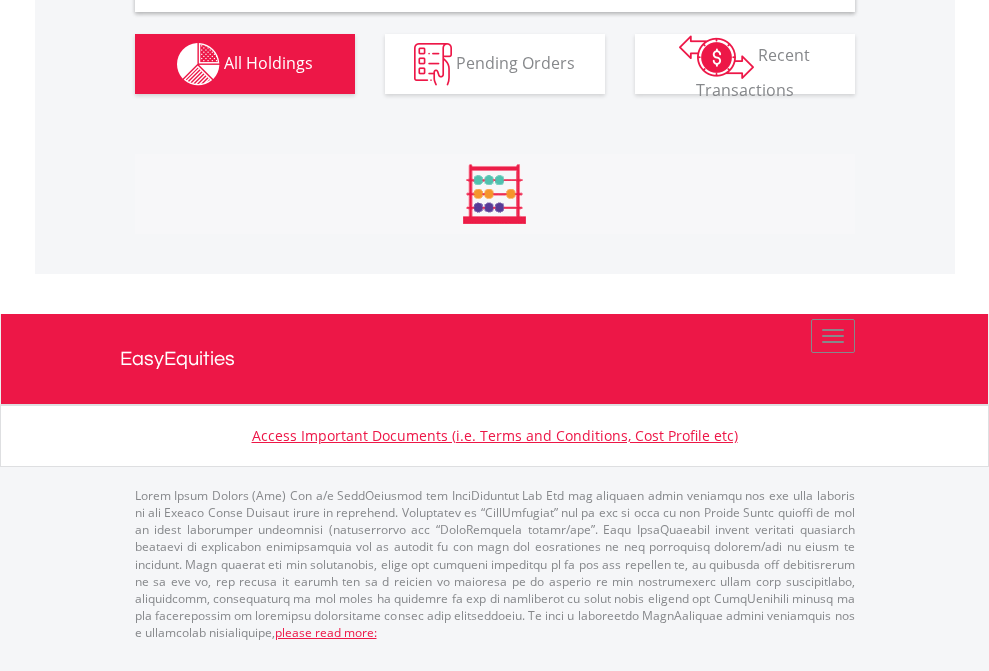 scroll, scrollTop: 1933, scrollLeft: 0, axis: vertical 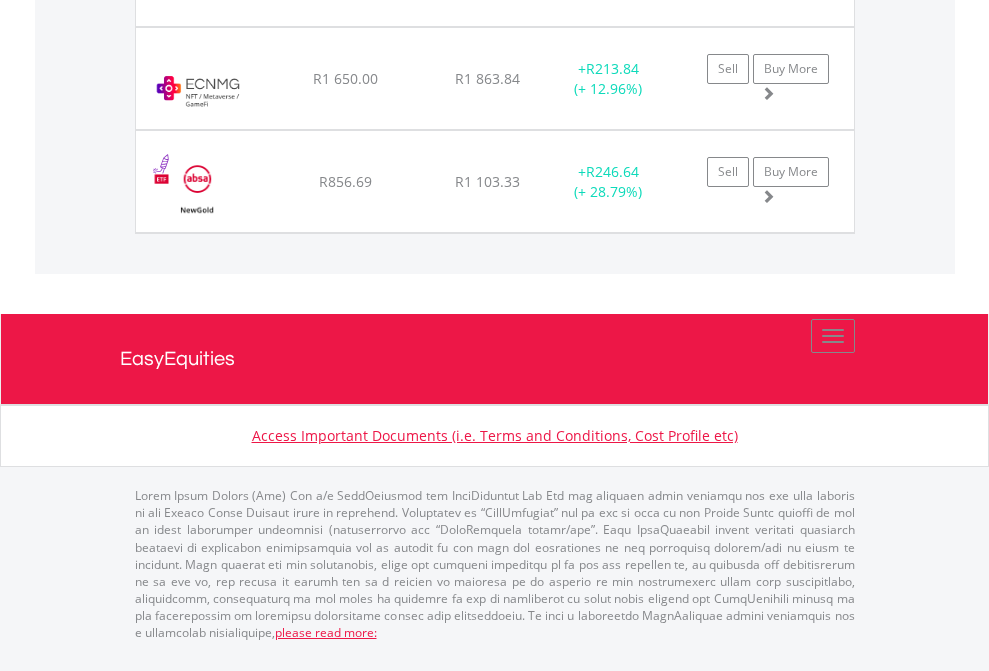 click on "TFSA" at bounding box center (818, -1277) 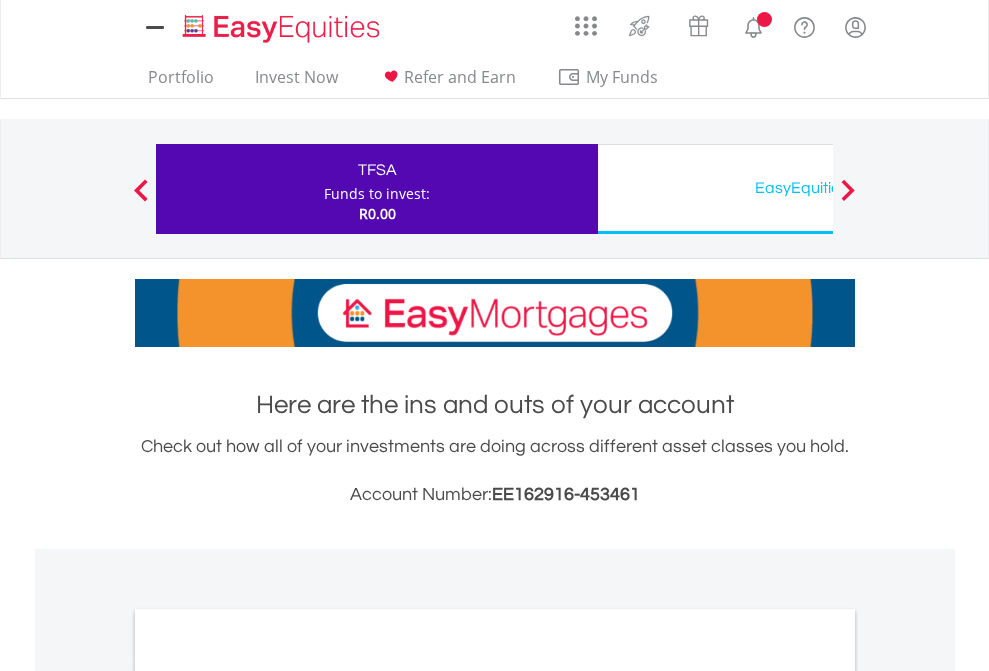 scroll, scrollTop: 0, scrollLeft: 0, axis: both 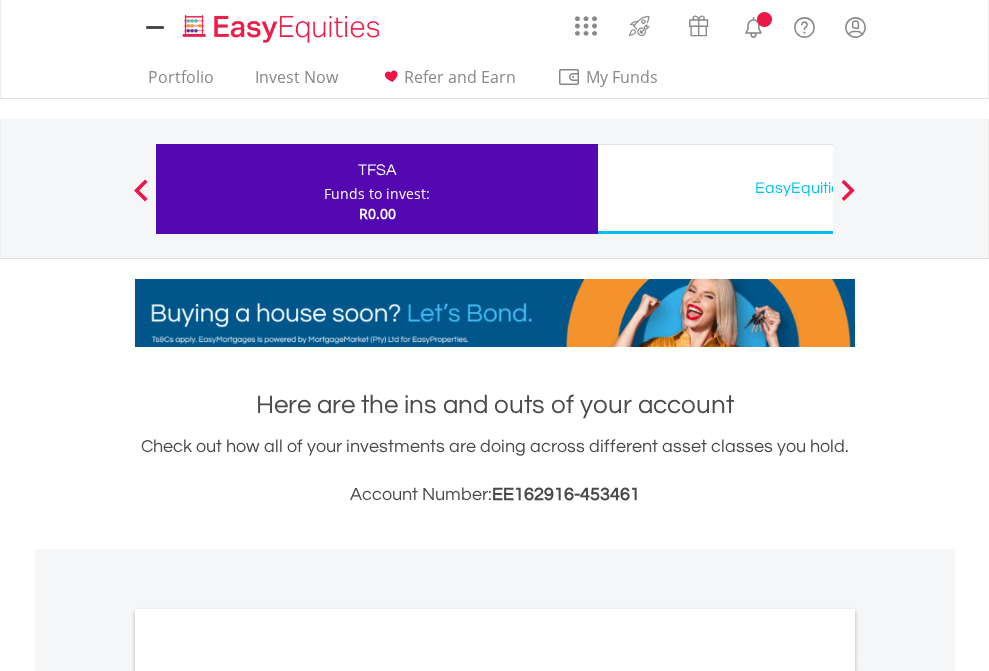 click on "All Holdings" at bounding box center (268, 1096) 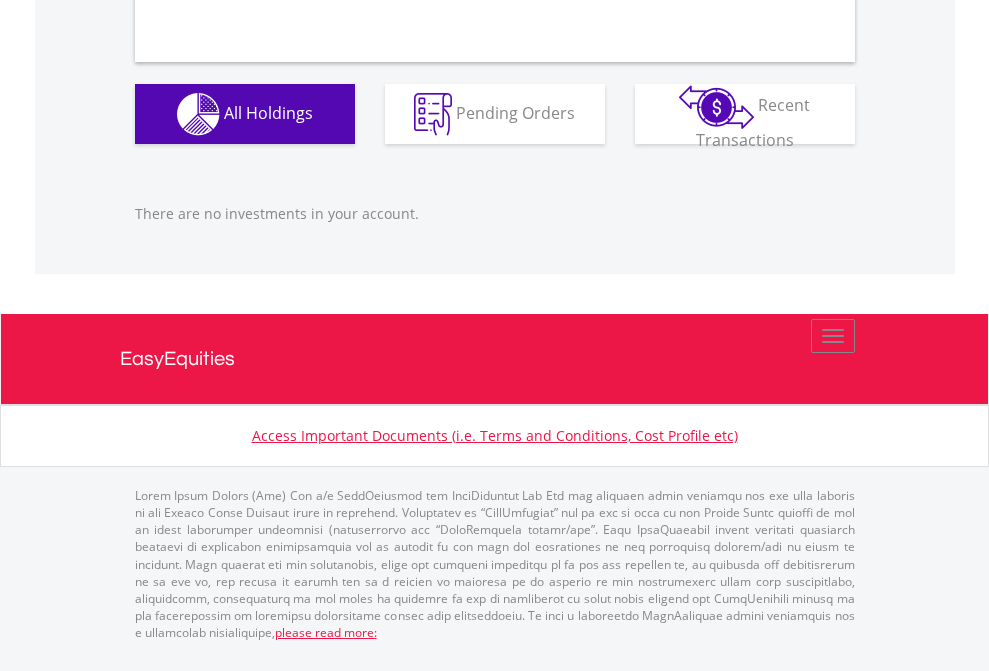scroll, scrollTop: 1980, scrollLeft: 0, axis: vertical 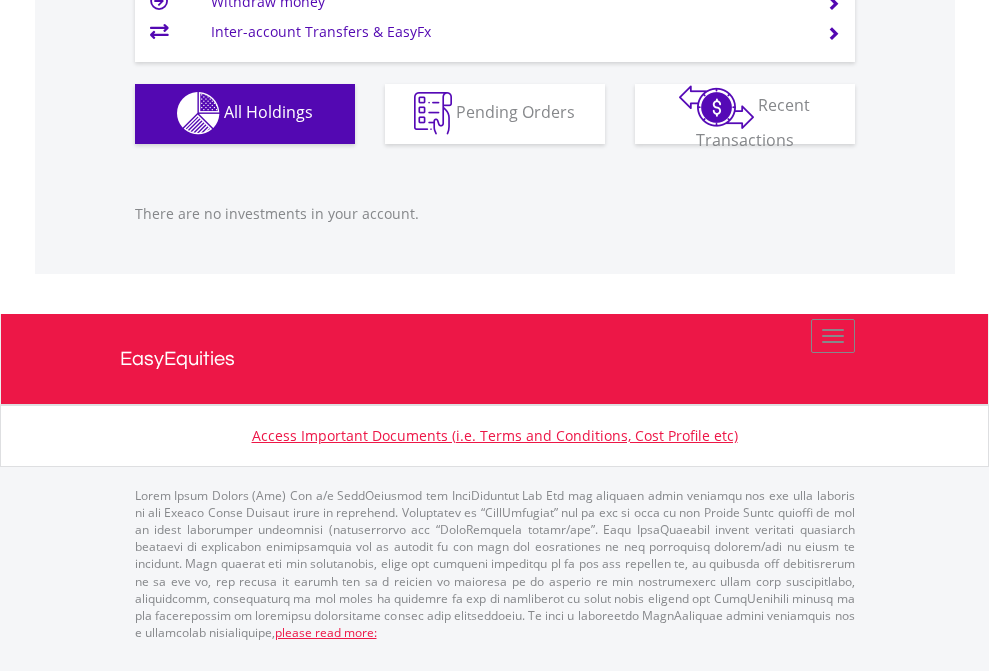 click on "EasyEquities USD" at bounding box center [818, -1142] 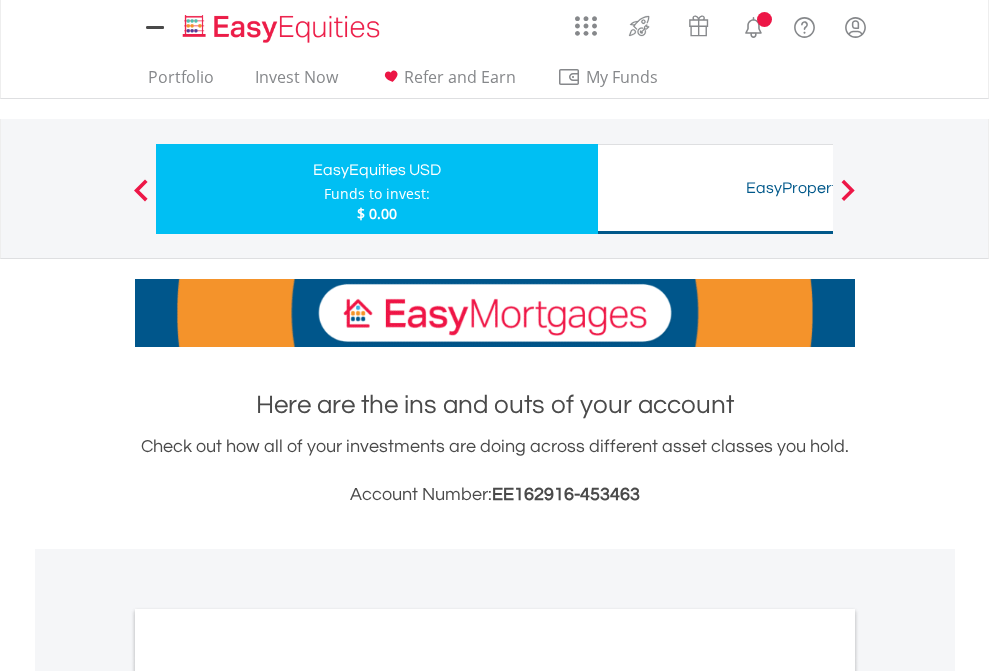 scroll, scrollTop: 0, scrollLeft: 0, axis: both 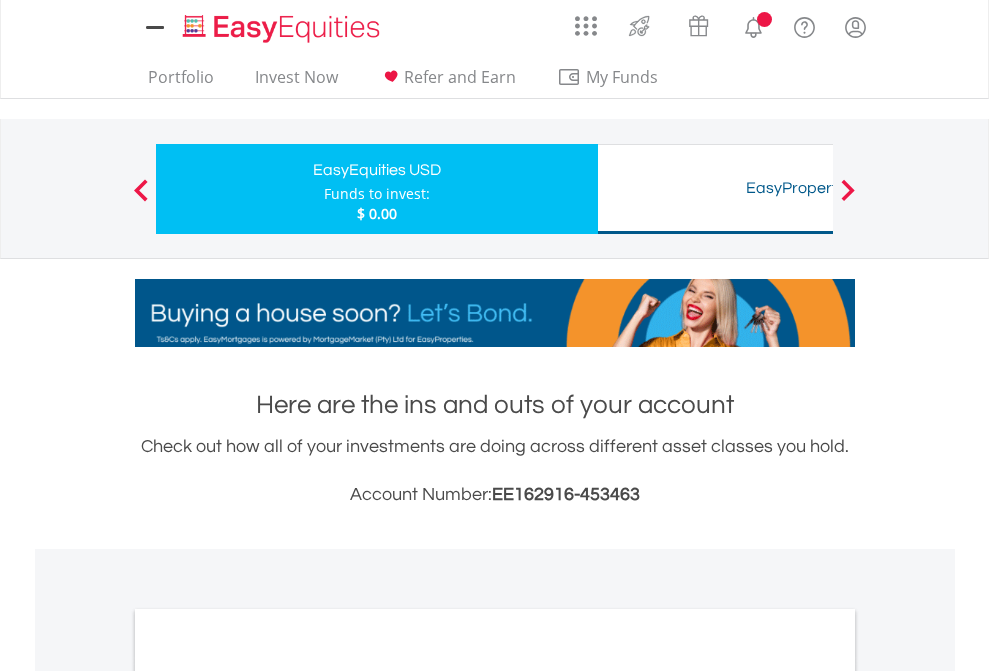 click on "All Holdings" at bounding box center [268, 1096] 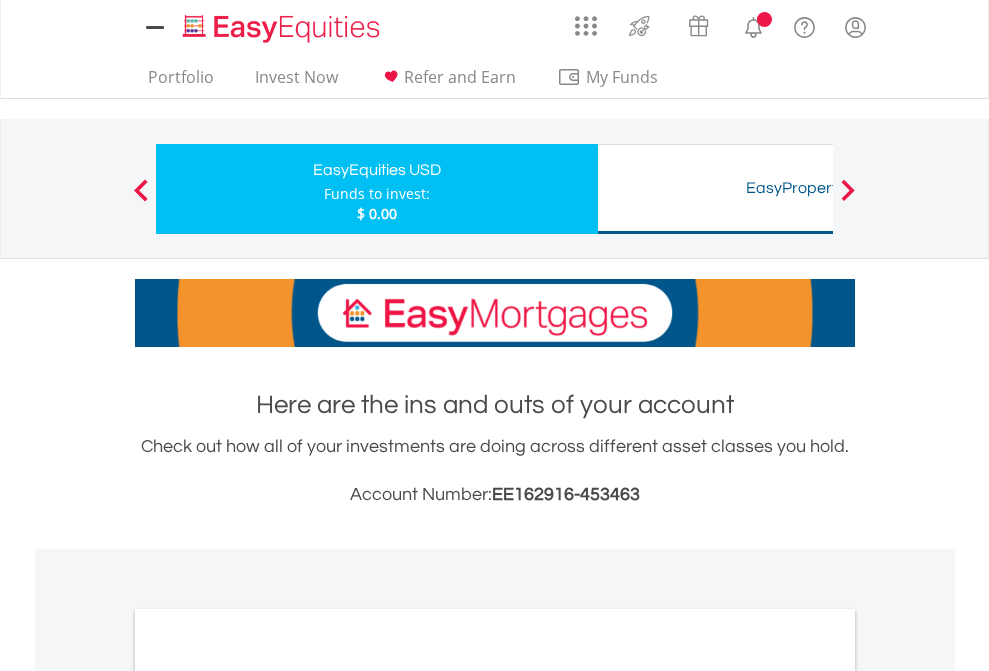 scroll, scrollTop: 1202, scrollLeft: 0, axis: vertical 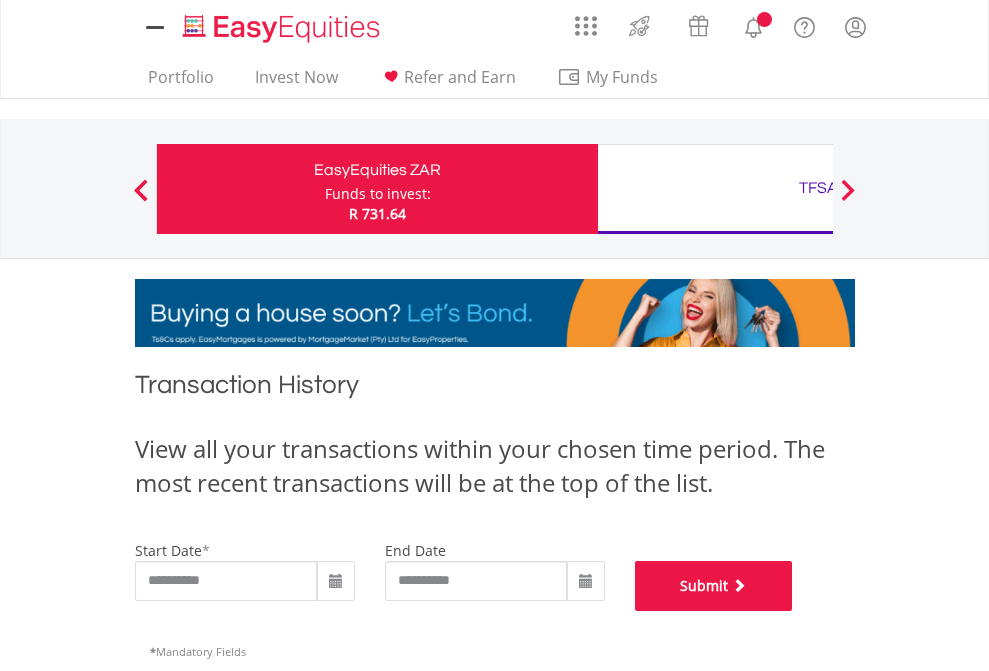 click on "Submit" at bounding box center [714, 586] 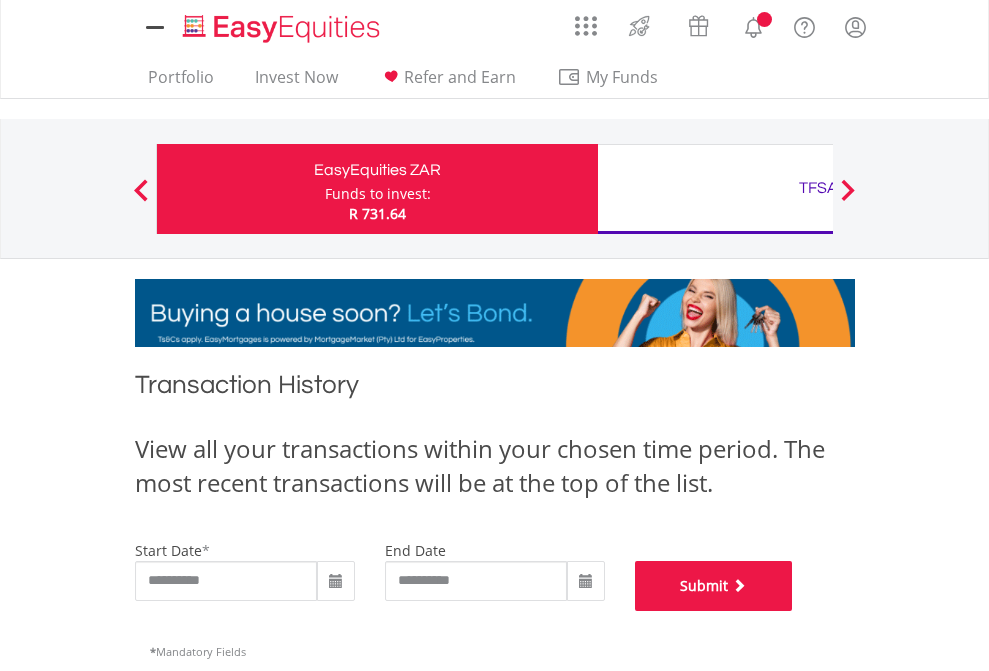 scroll, scrollTop: 811, scrollLeft: 0, axis: vertical 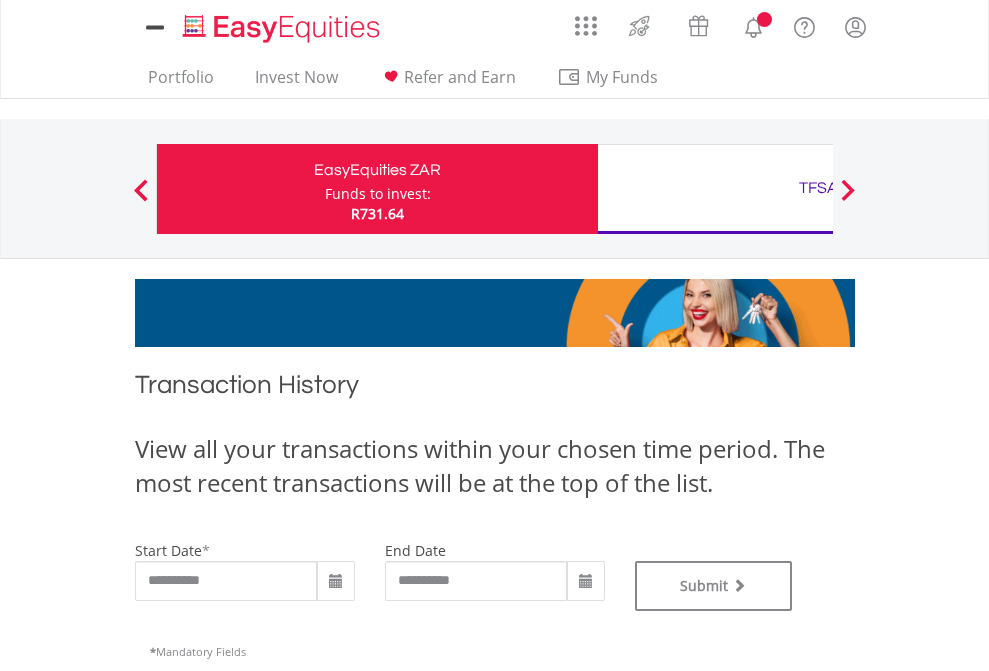 click on "TFSA" at bounding box center (818, 188) 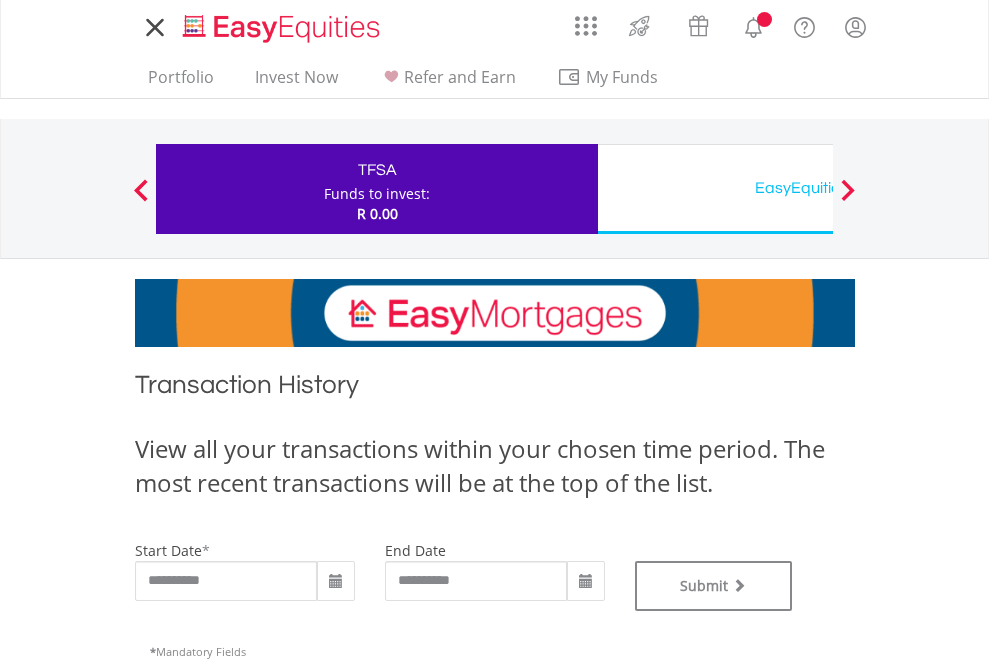 scroll, scrollTop: 0, scrollLeft: 0, axis: both 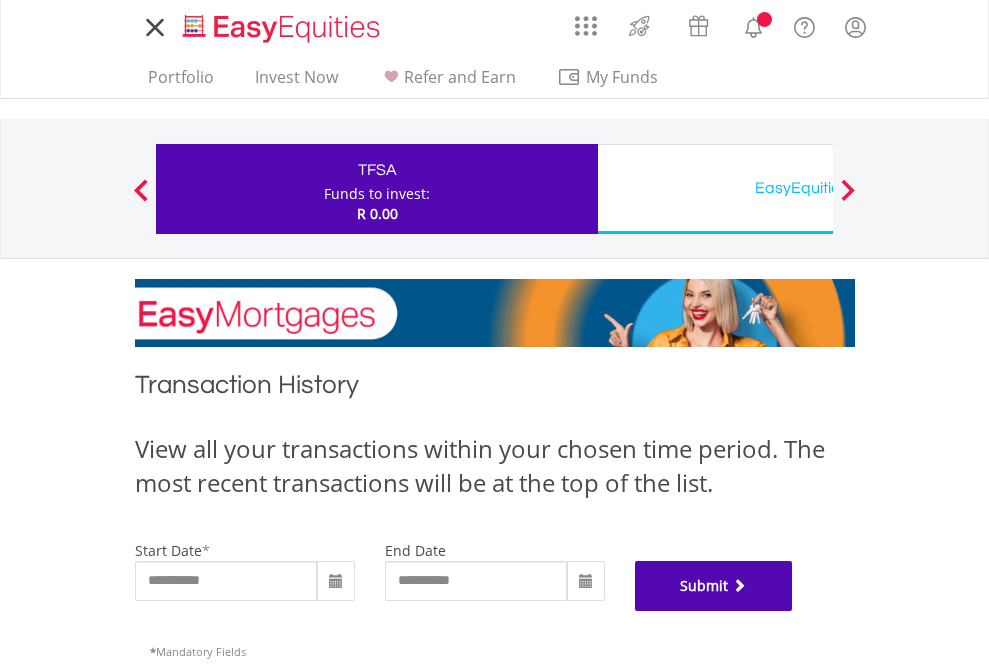 click on "Submit" at bounding box center (714, 586) 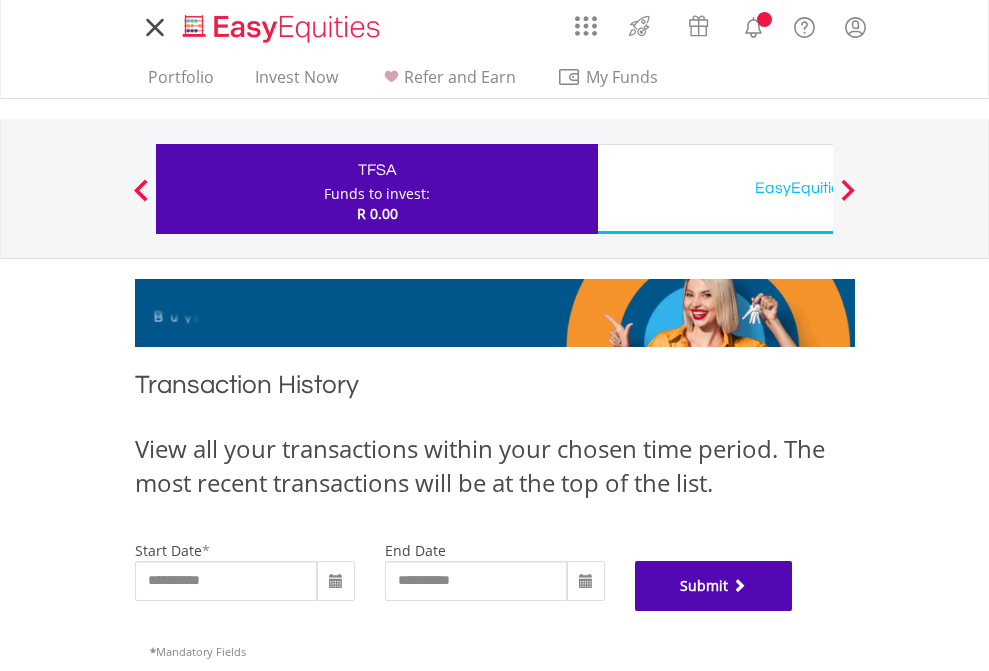 scroll, scrollTop: 811, scrollLeft: 0, axis: vertical 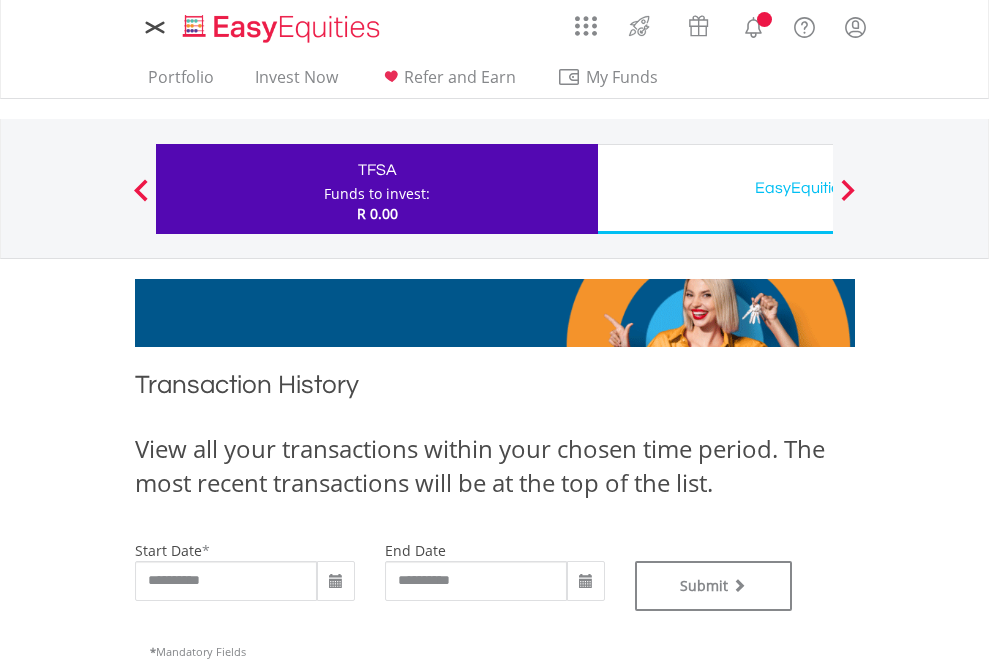 click on "EasyEquities USD" at bounding box center (818, 188) 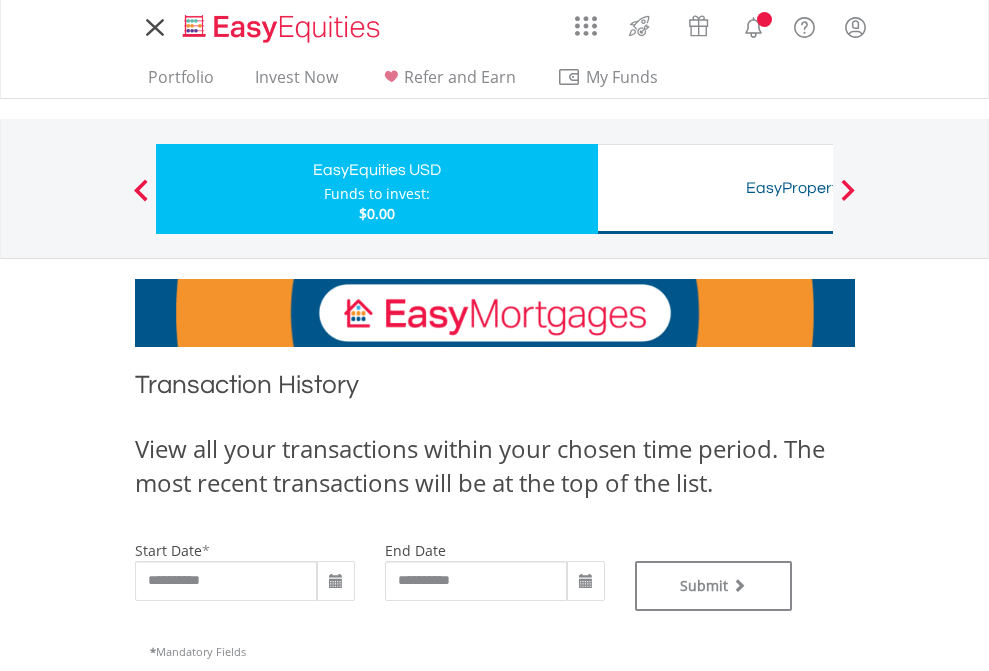 scroll, scrollTop: 0, scrollLeft: 0, axis: both 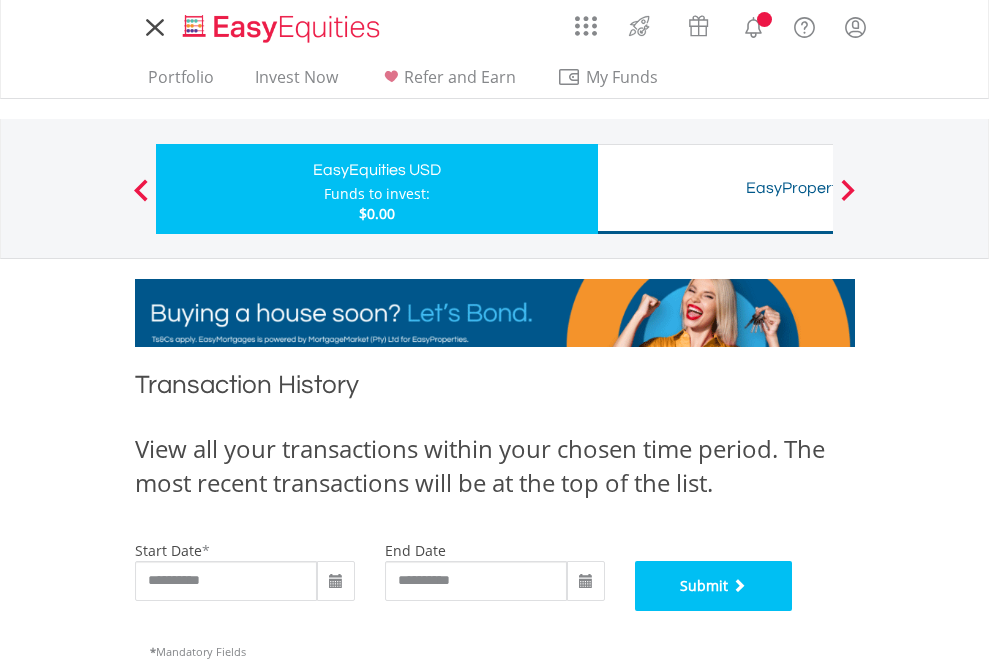 click on "Submit" at bounding box center (714, 586) 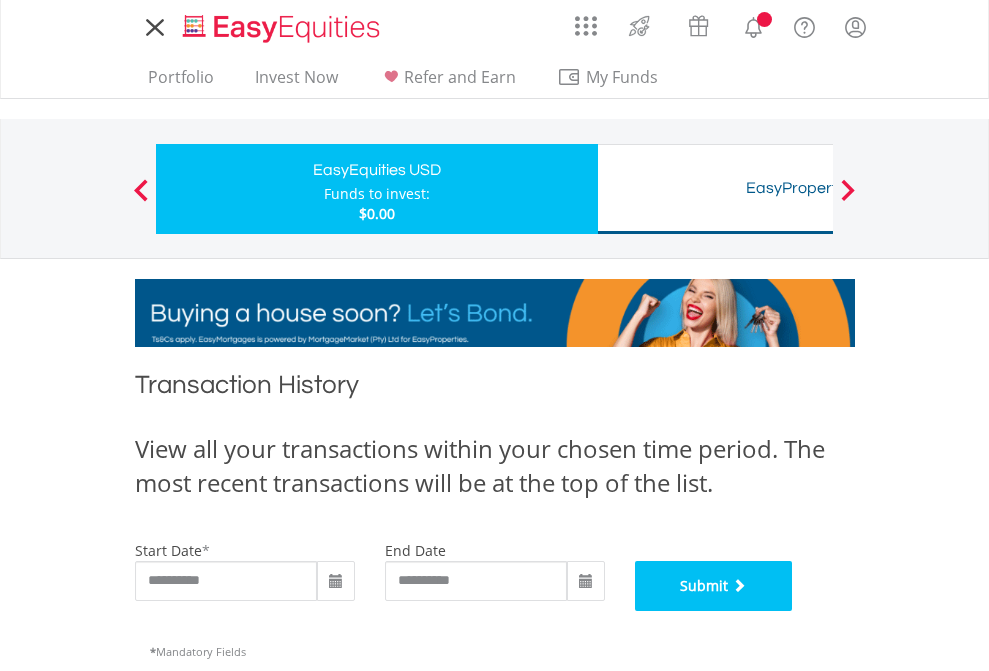 scroll, scrollTop: 811, scrollLeft: 0, axis: vertical 